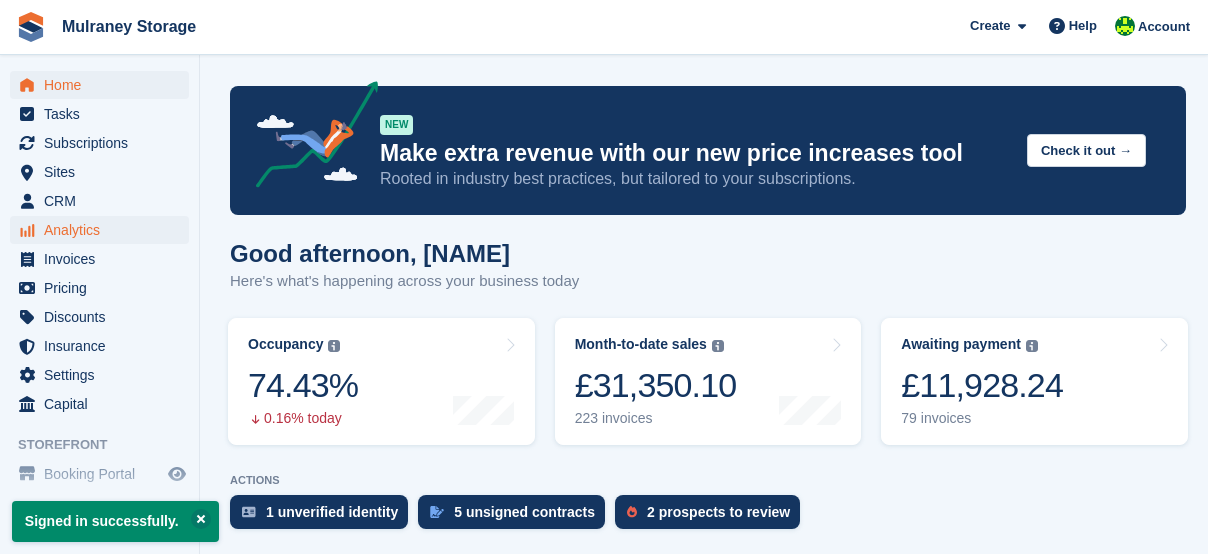 scroll, scrollTop: 0, scrollLeft: 0, axis: both 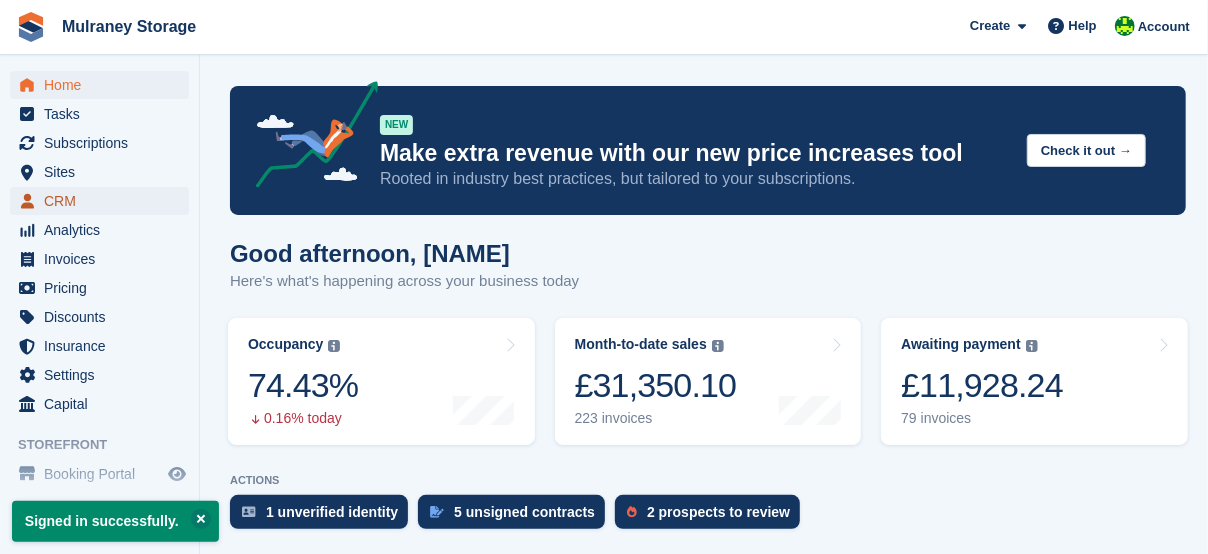 click on "CRM" at bounding box center (104, 201) 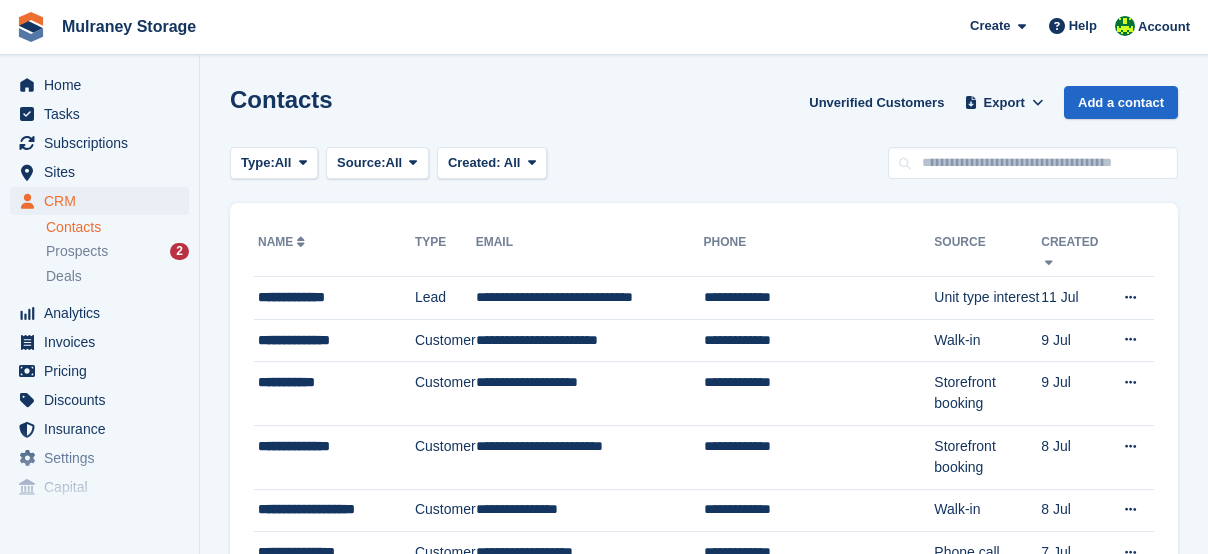 scroll, scrollTop: 0, scrollLeft: 0, axis: both 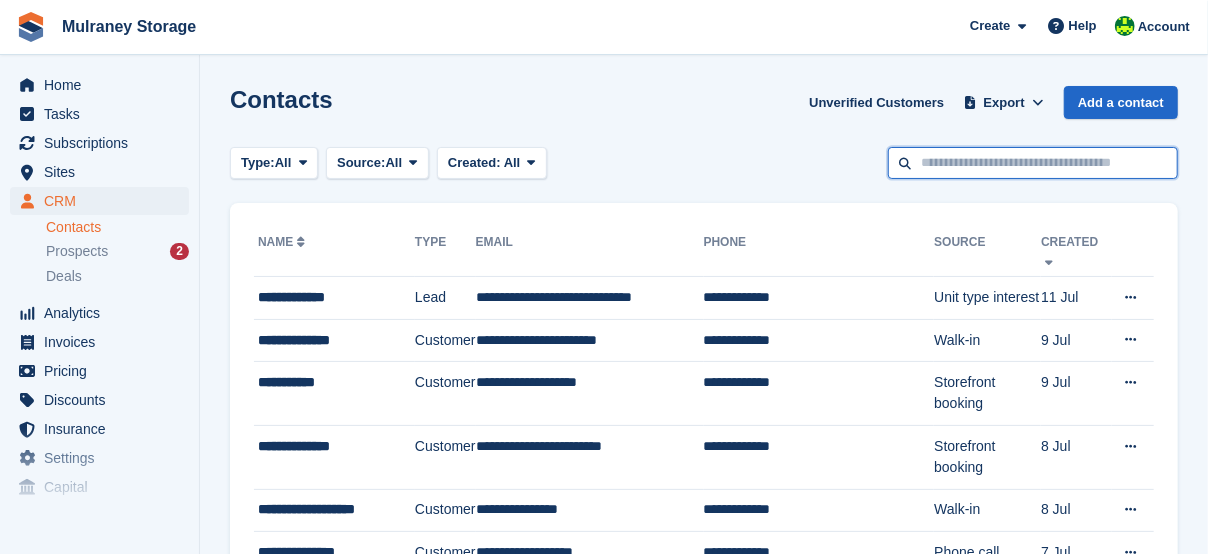click at bounding box center (1033, 163) 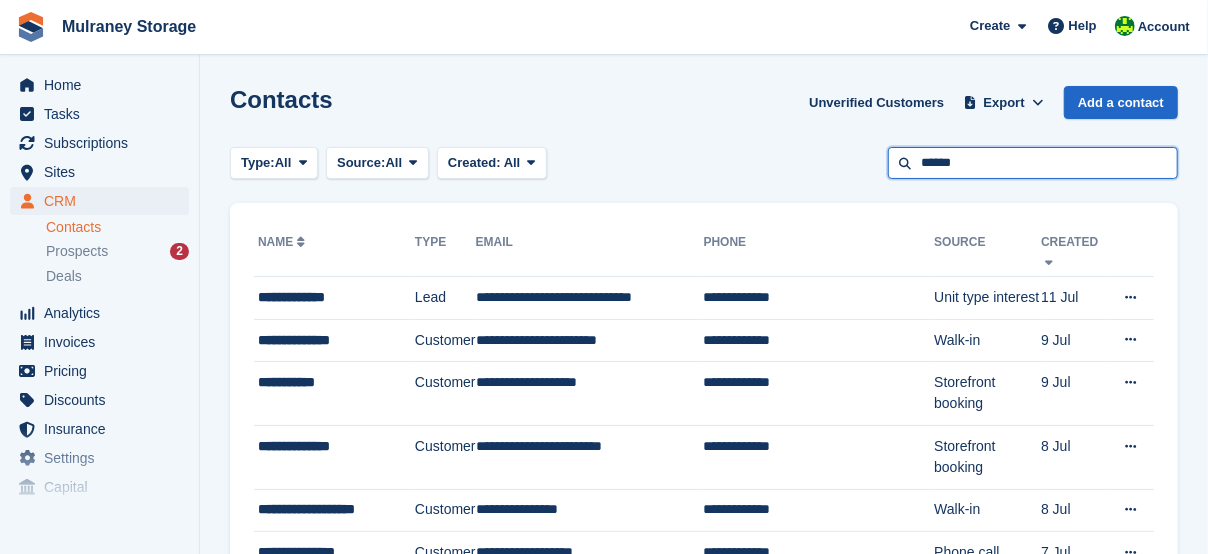type on "******" 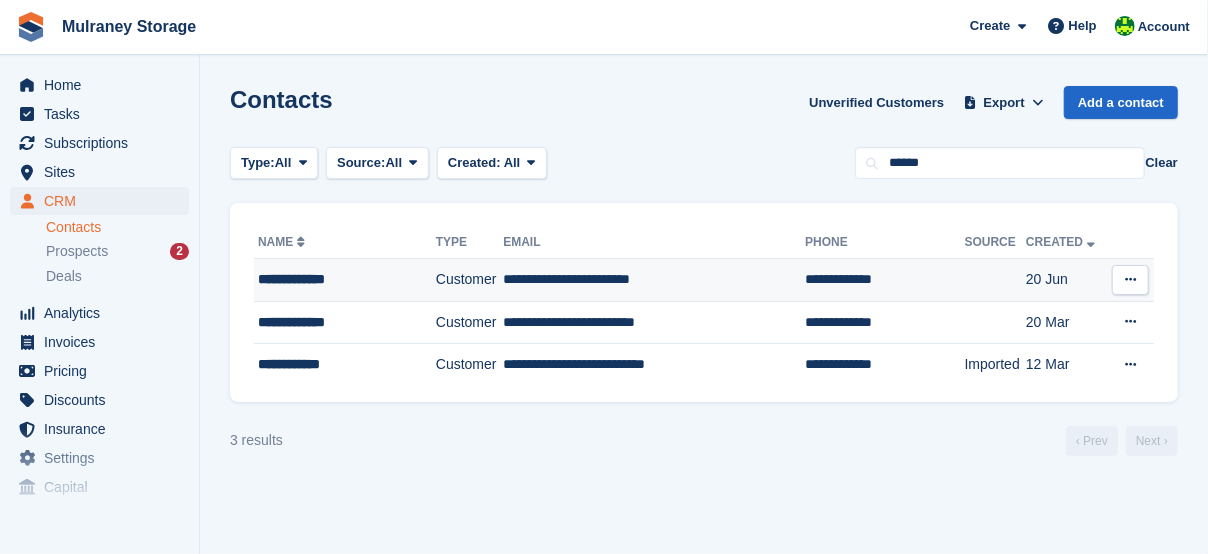 click on "Customer" at bounding box center (469, 280) 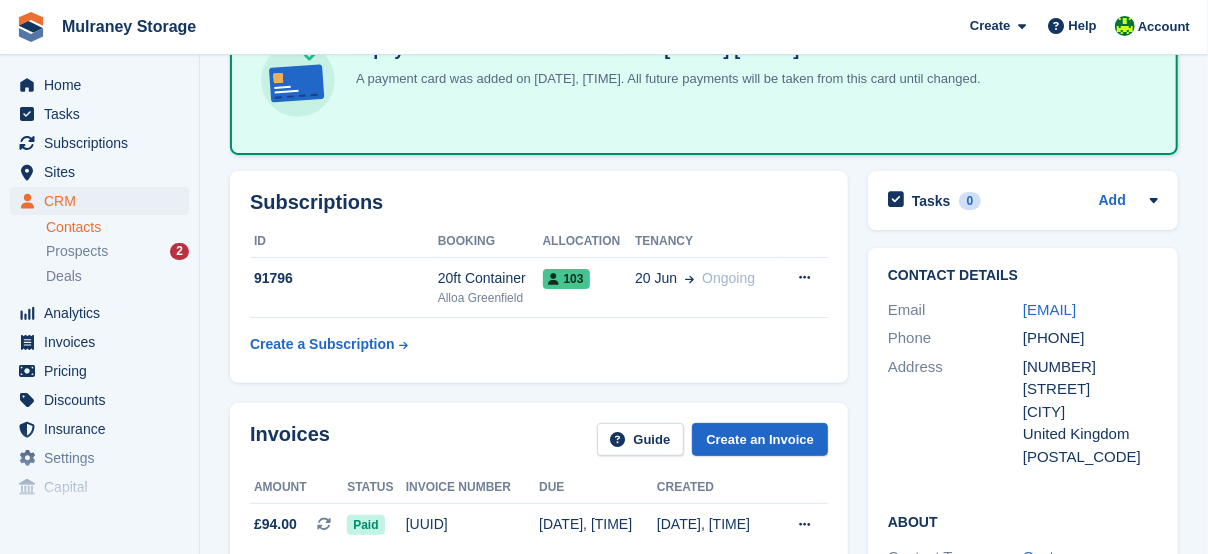scroll, scrollTop: 166, scrollLeft: 0, axis: vertical 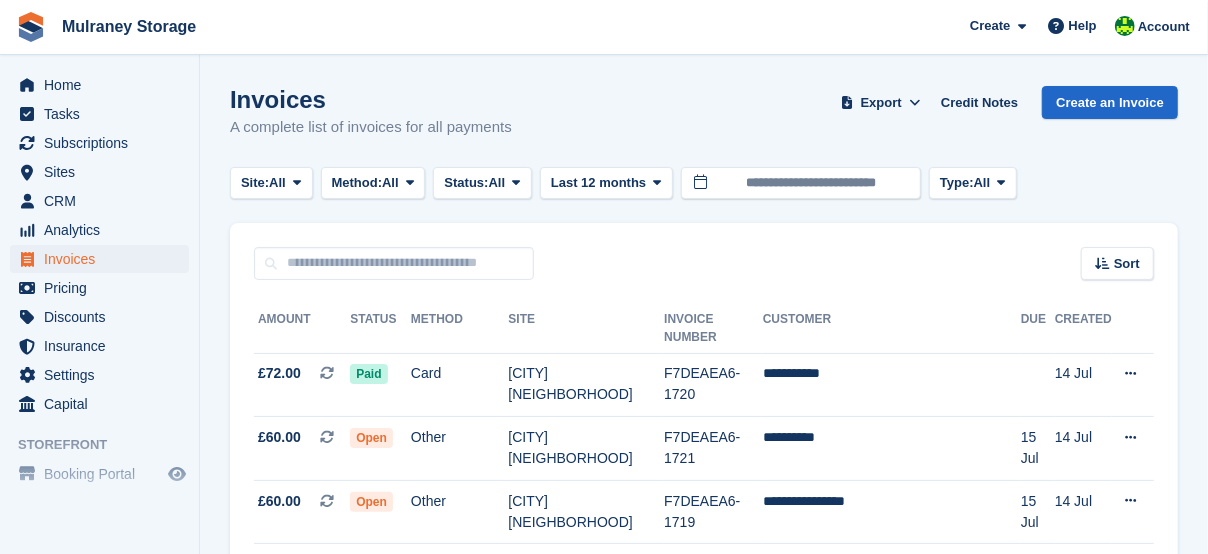 click on "Sort
Sort by
Date created
Created (oldest first)
Created (newest first)" at bounding box center (704, 251) 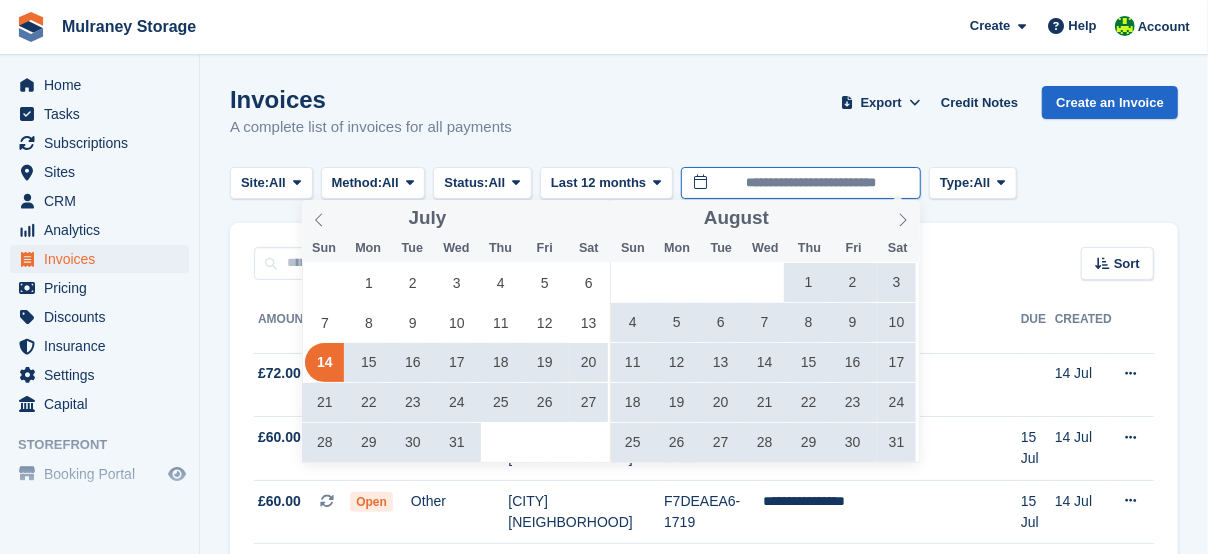 click on "**********" at bounding box center (801, 183) 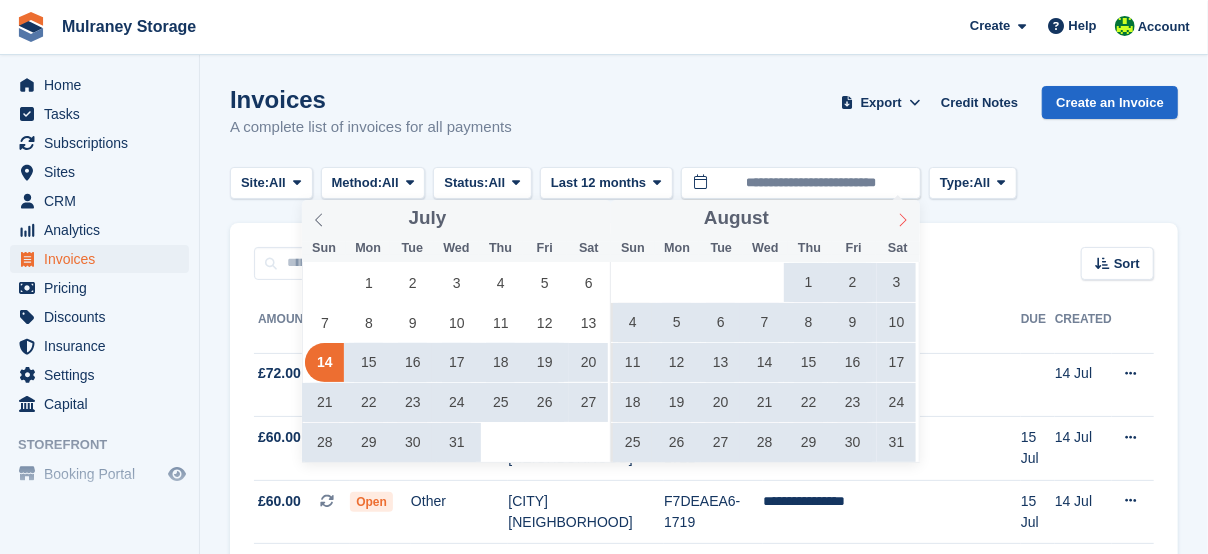 click 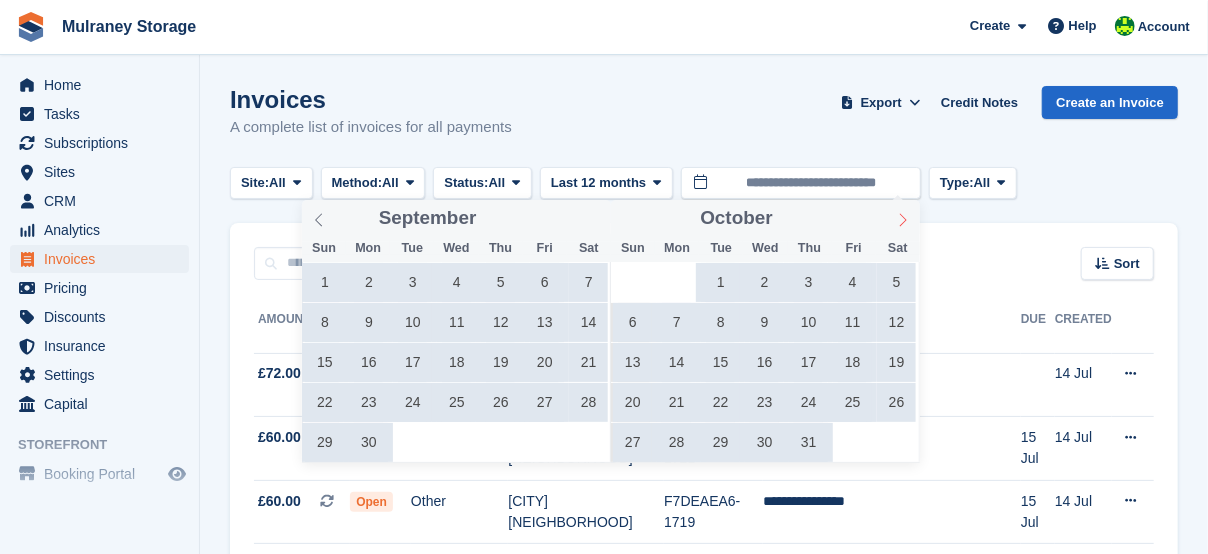 click 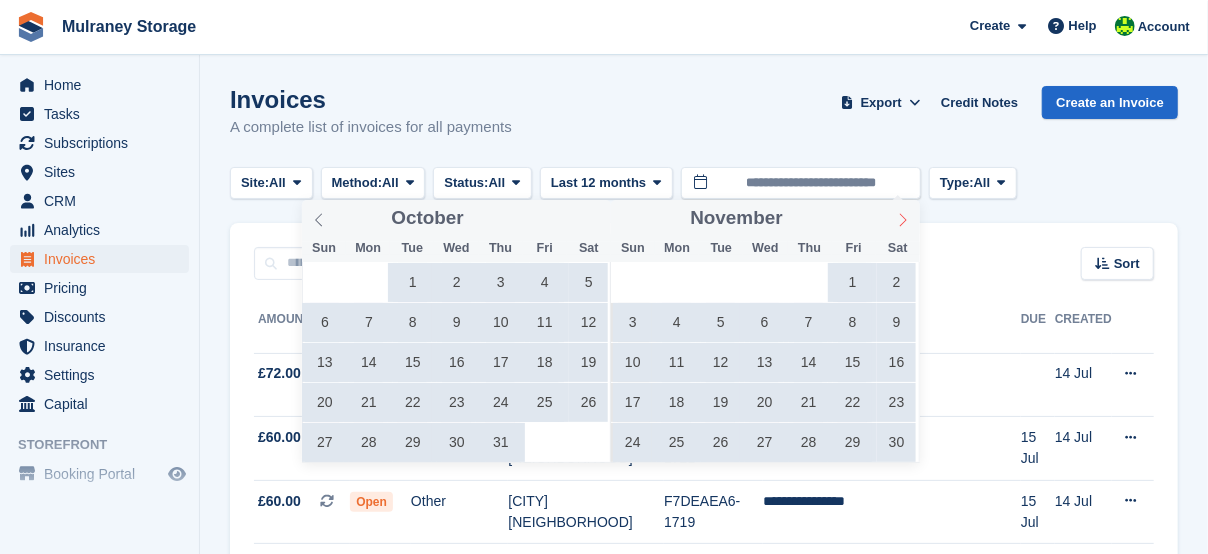 click 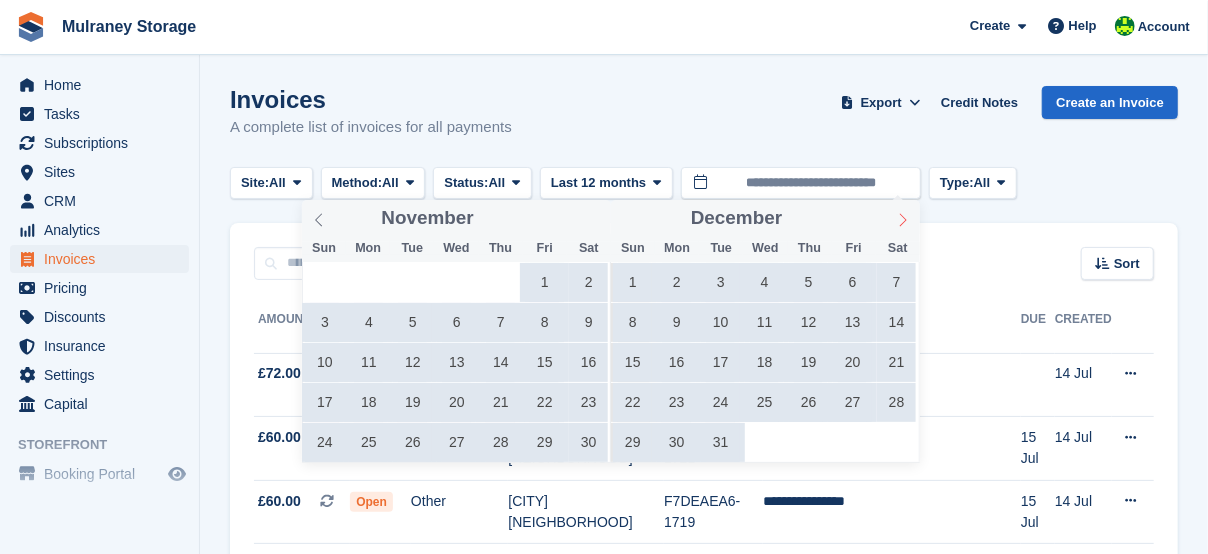 click 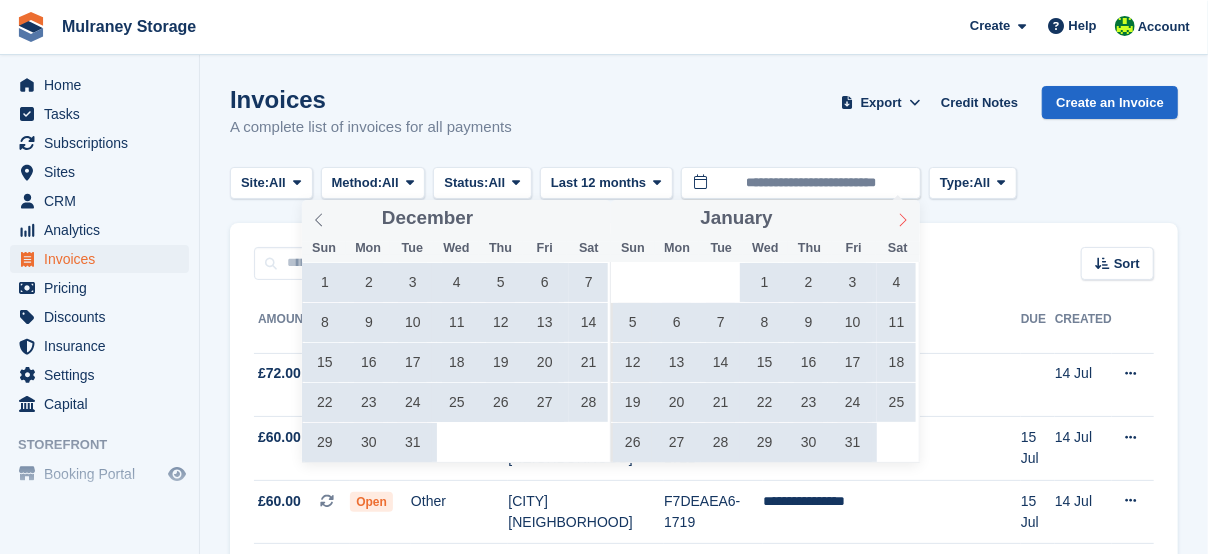 click 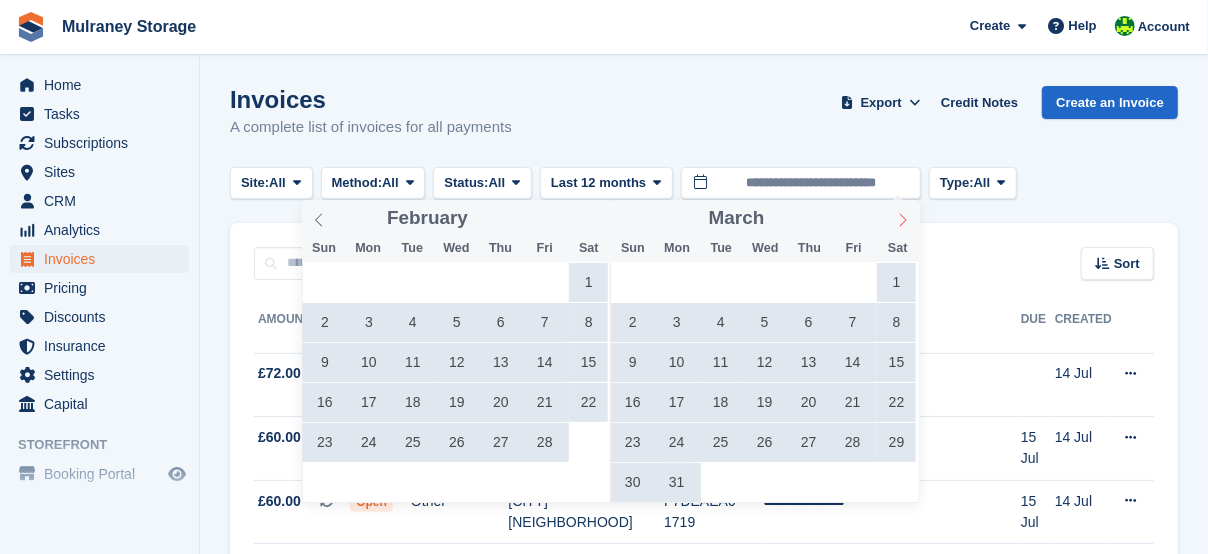 click 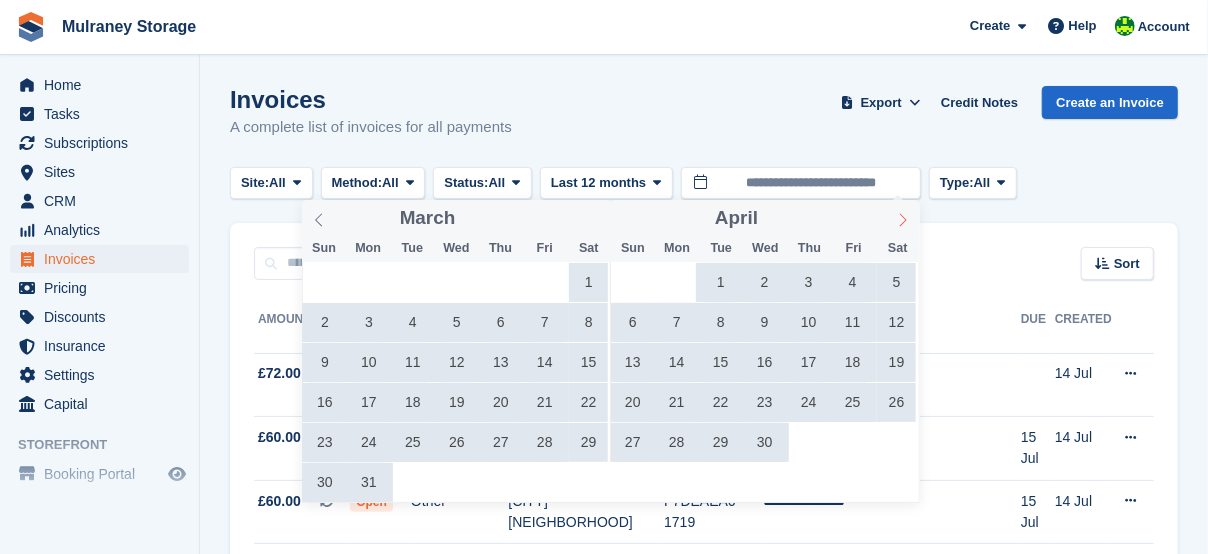 click 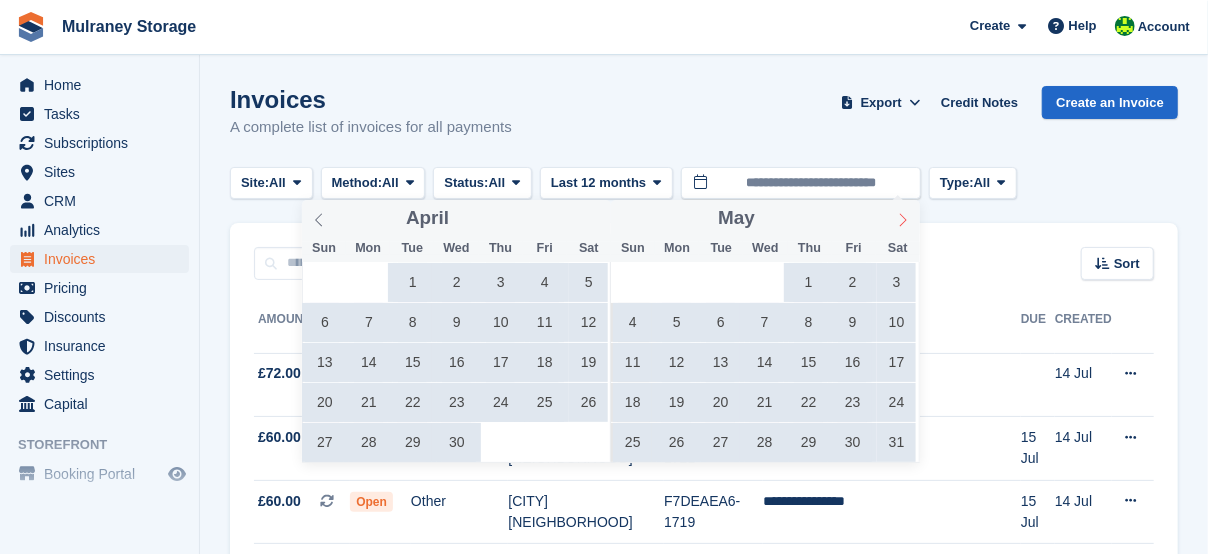 click 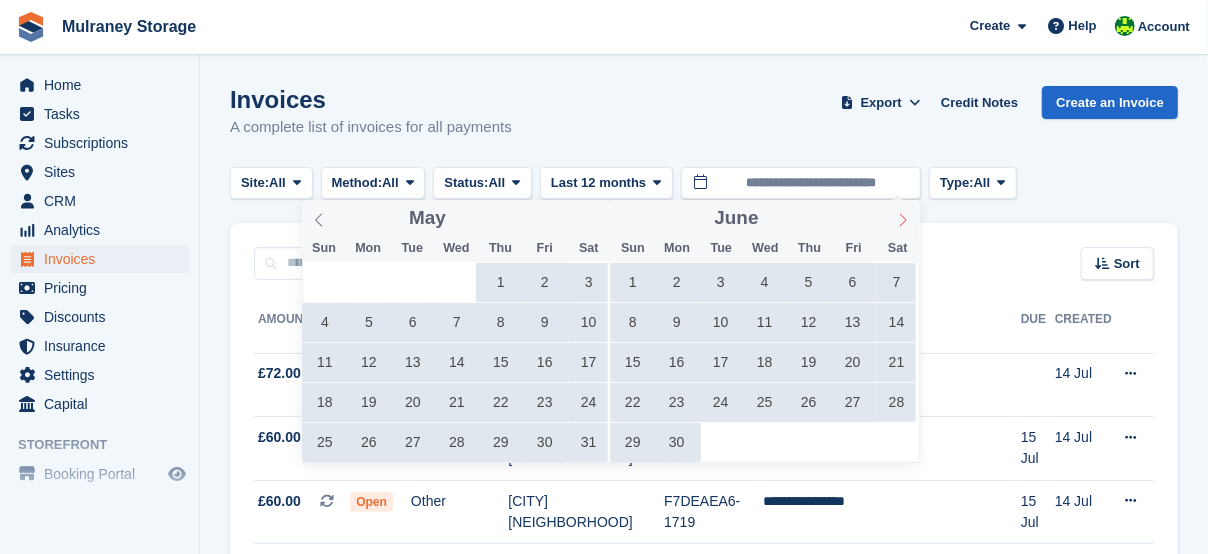 click 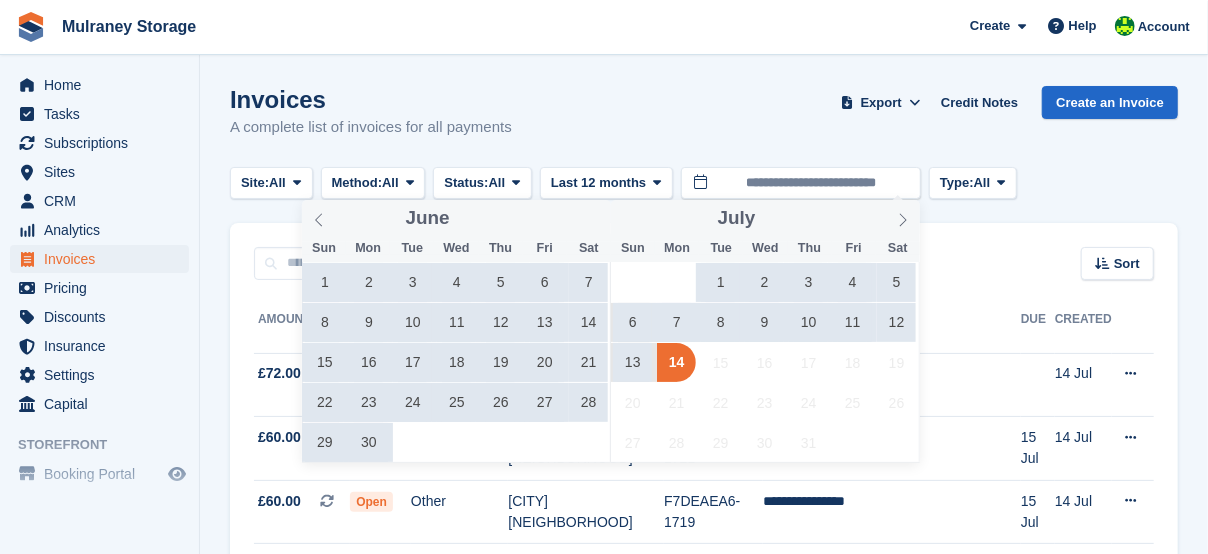 click on "2" at bounding box center (764, 282) 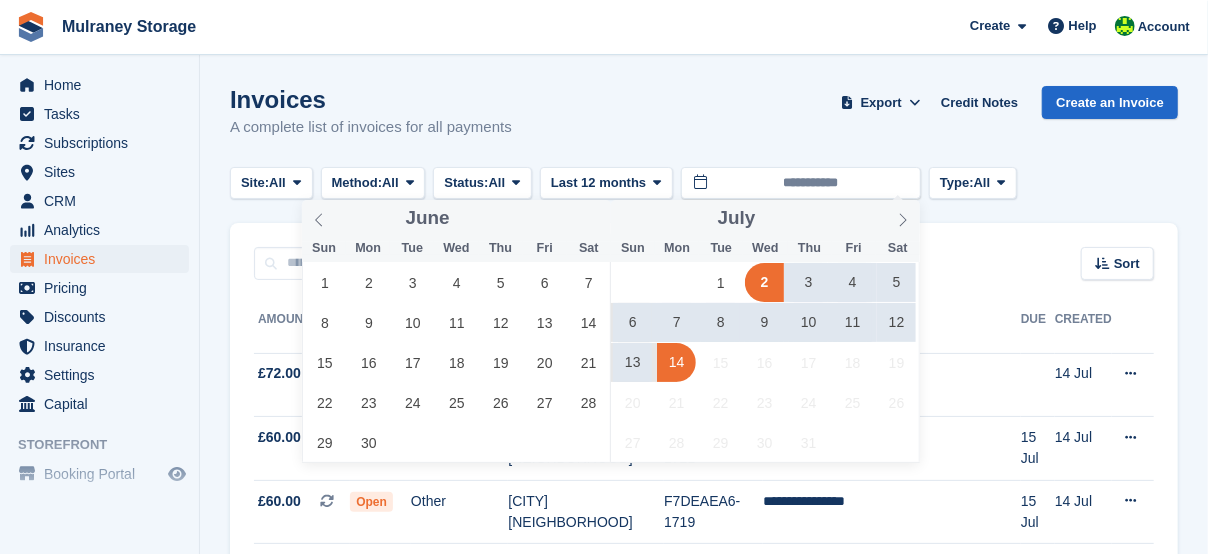 click on "14" at bounding box center (676, 362) 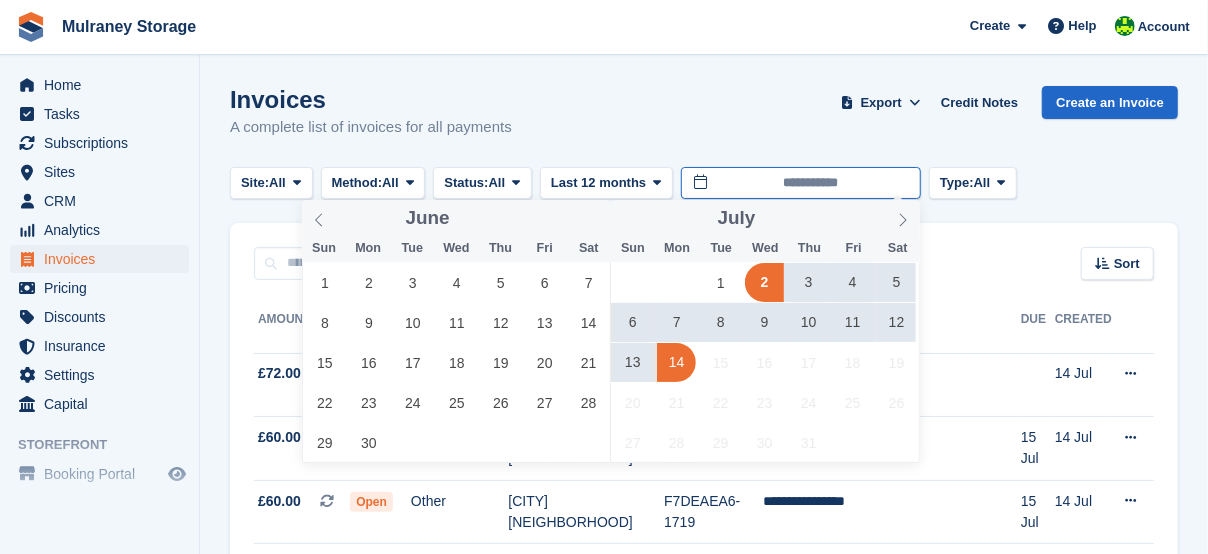 type on "**********" 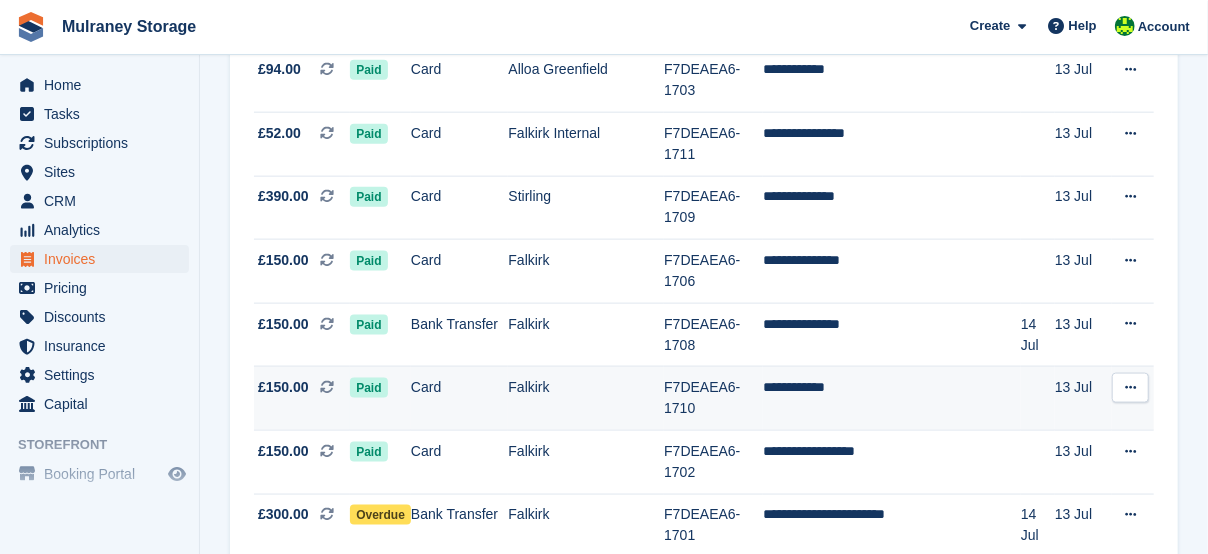 scroll, scrollTop: 1133, scrollLeft: 0, axis: vertical 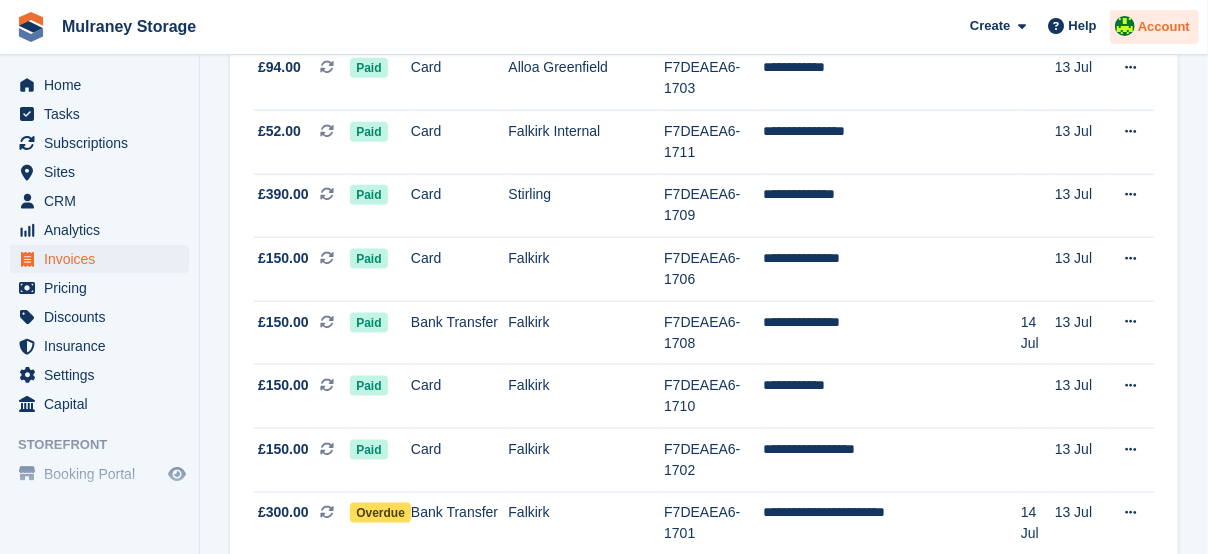 click on "Account" at bounding box center (1164, 27) 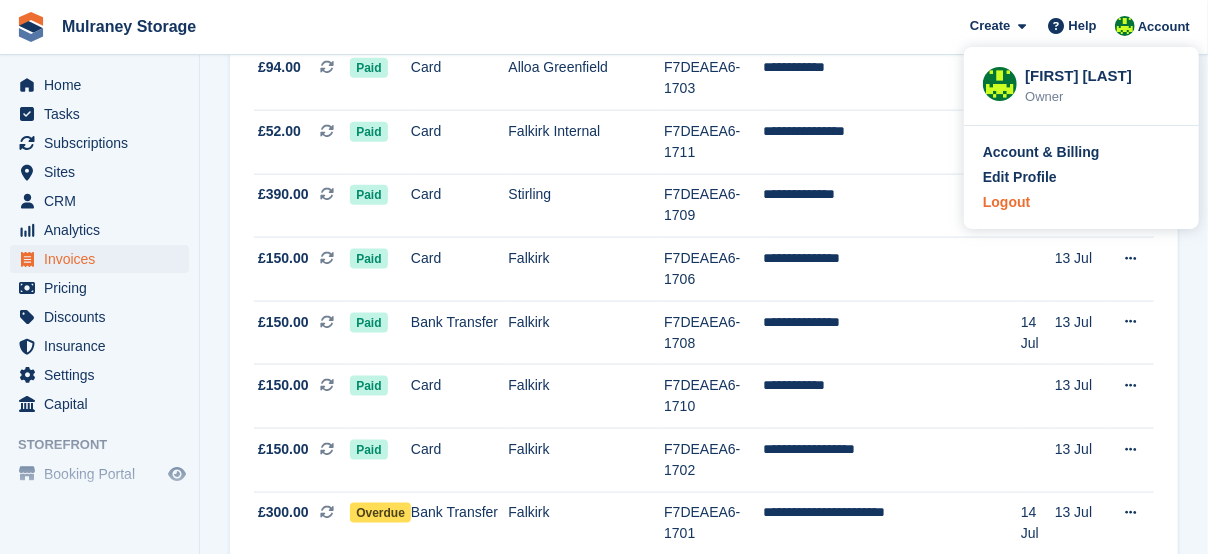 click on "Logout" at bounding box center [1006, 202] 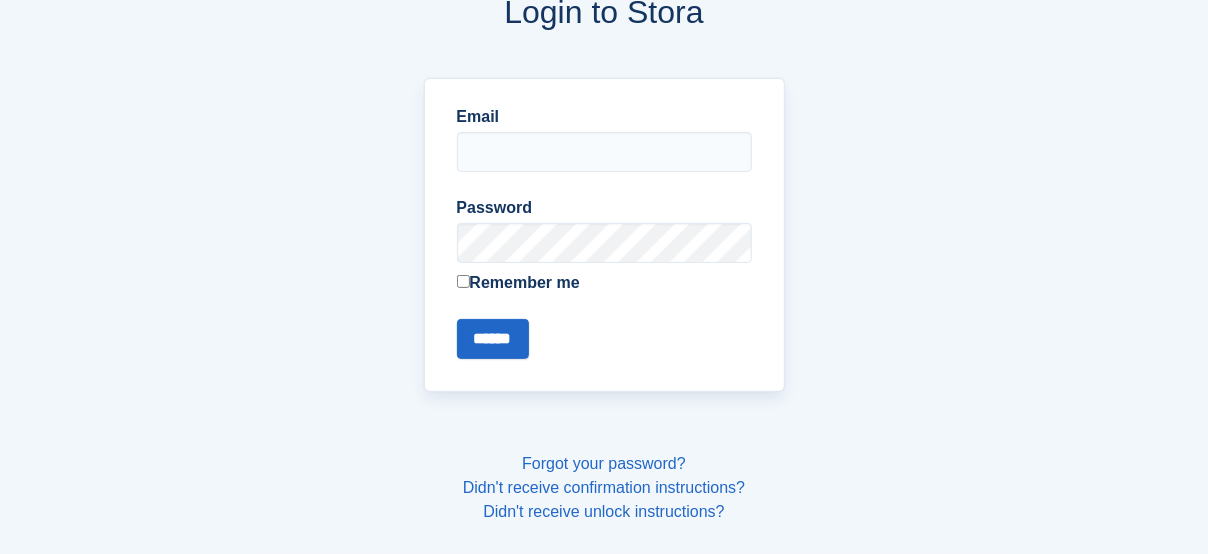scroll, scrollTop: 0, scrollLeft: 0, axis: both 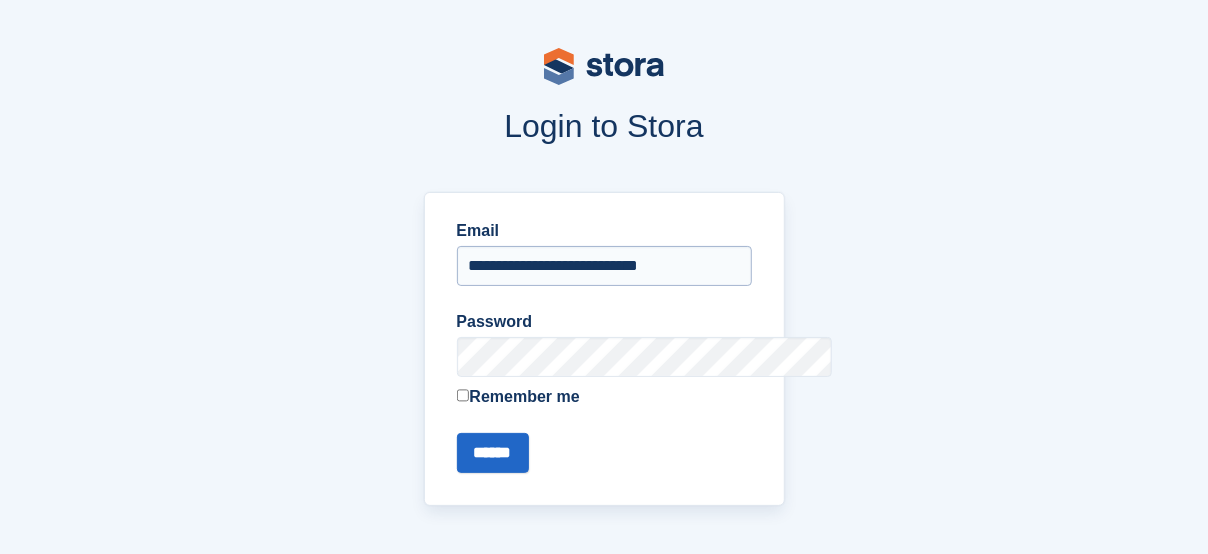 click on "**********" at bounding box center (604, 266) 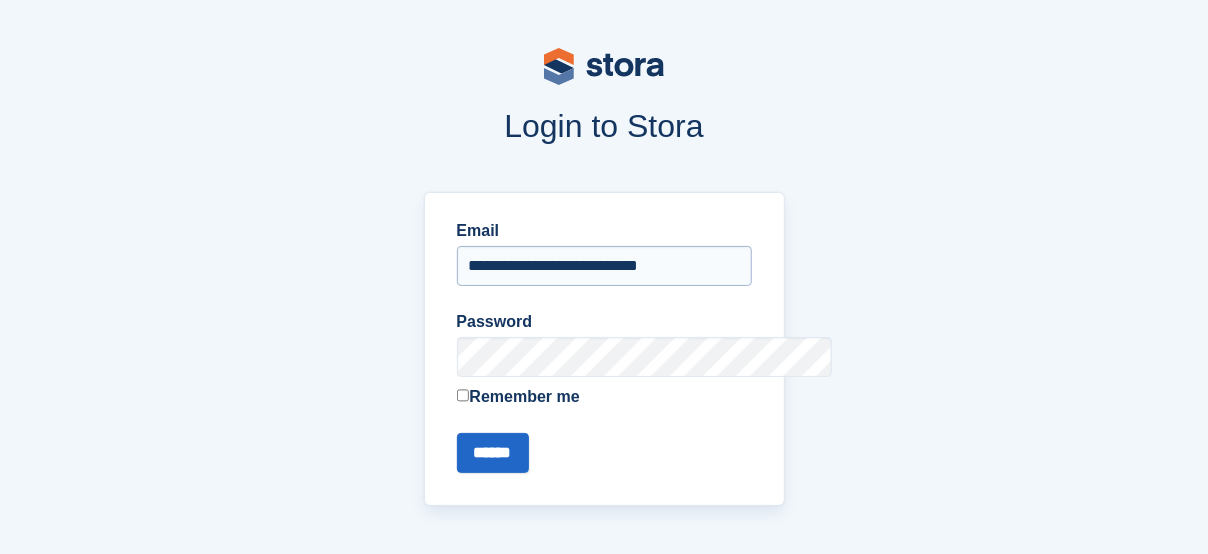 type on "**********" 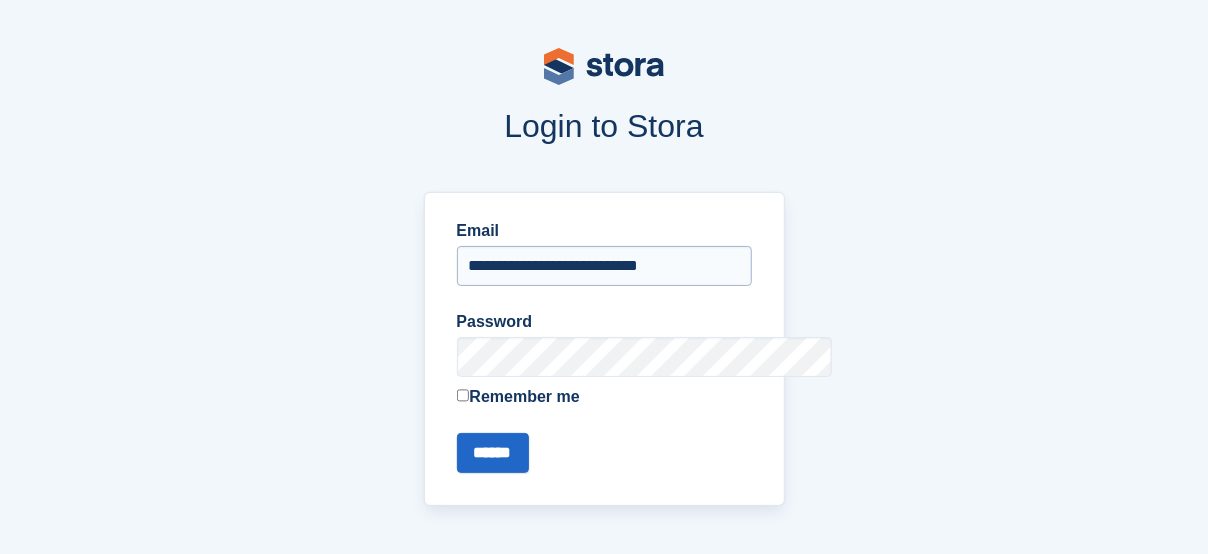 click on "******" at bounding box center [493, 453] 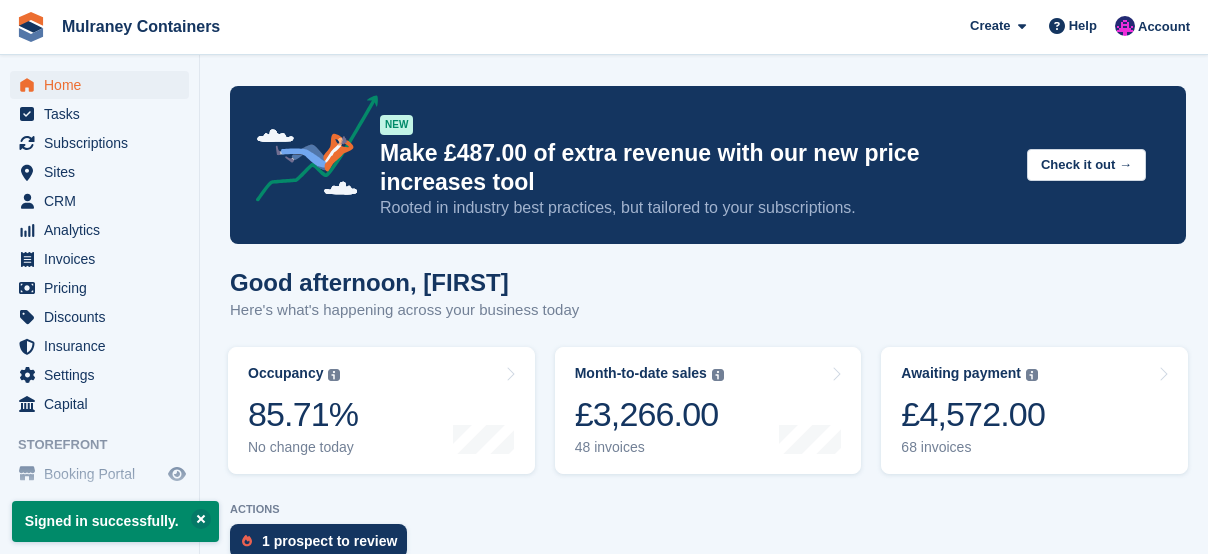 scroll, scrollTop: 0, scrollLeft: 0, axis: both 